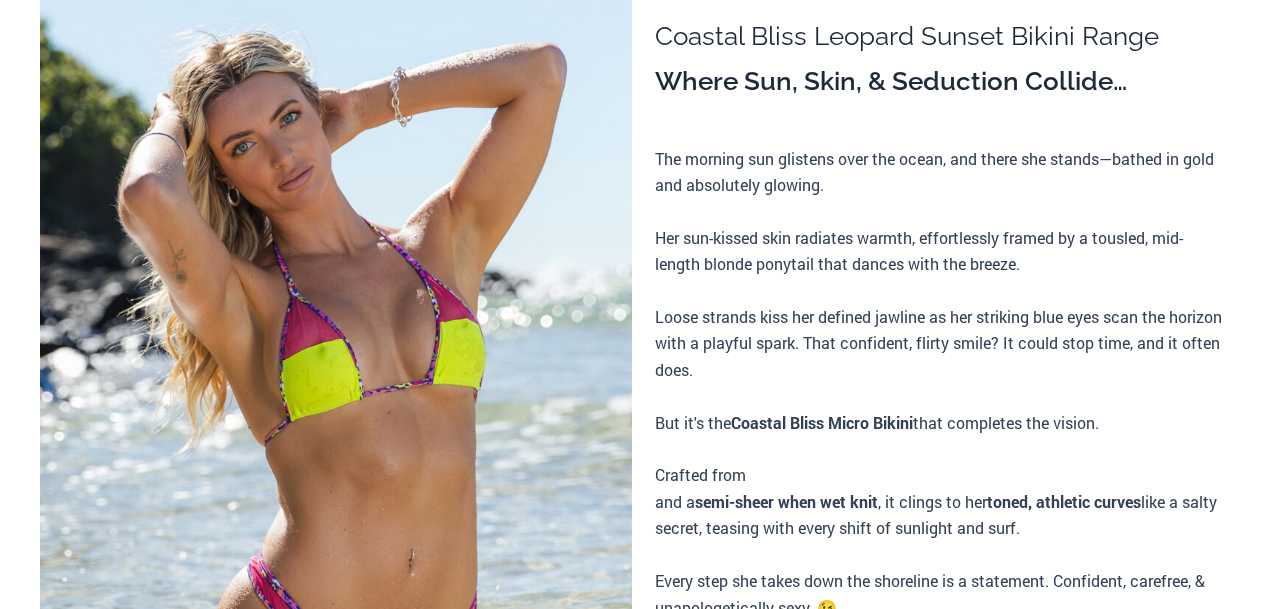 scroll, scrollTop: 274, scrollLeft: 0, axis: vertical 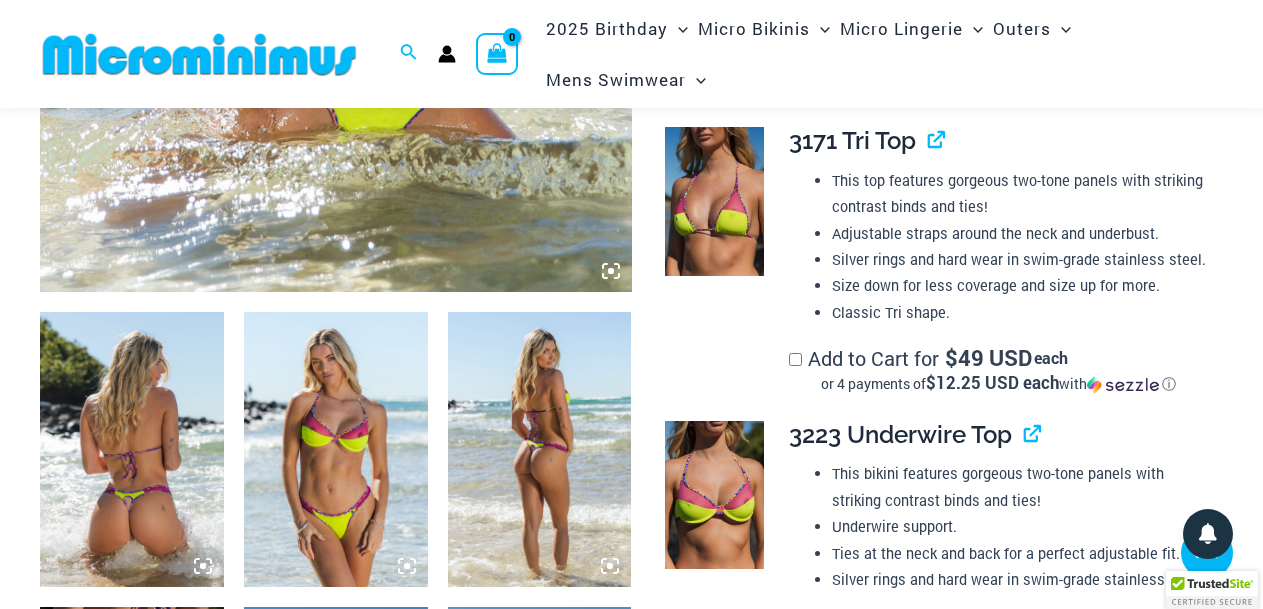 click 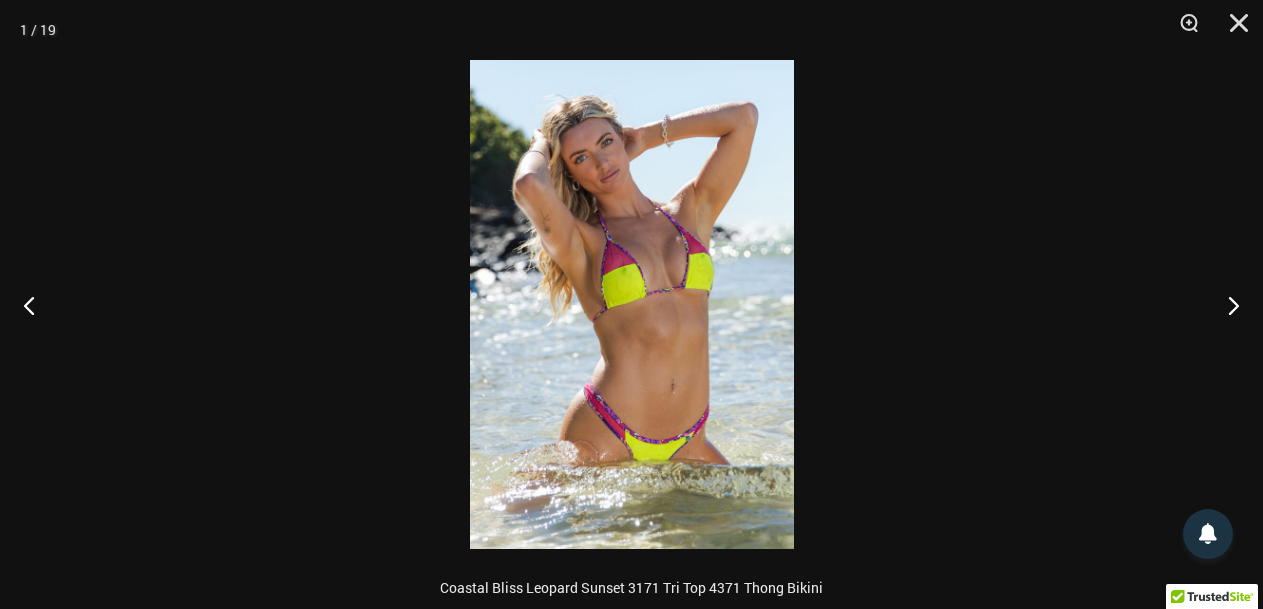 click at bounding box center [632, 304] 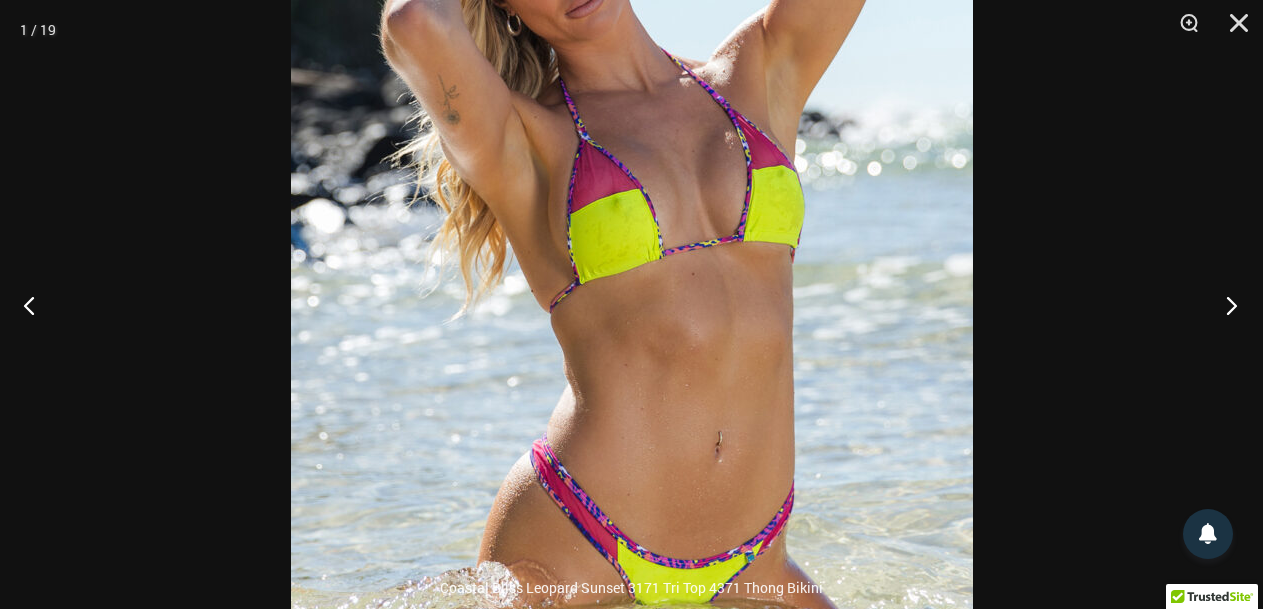 click at bounding box center [1225, 305] 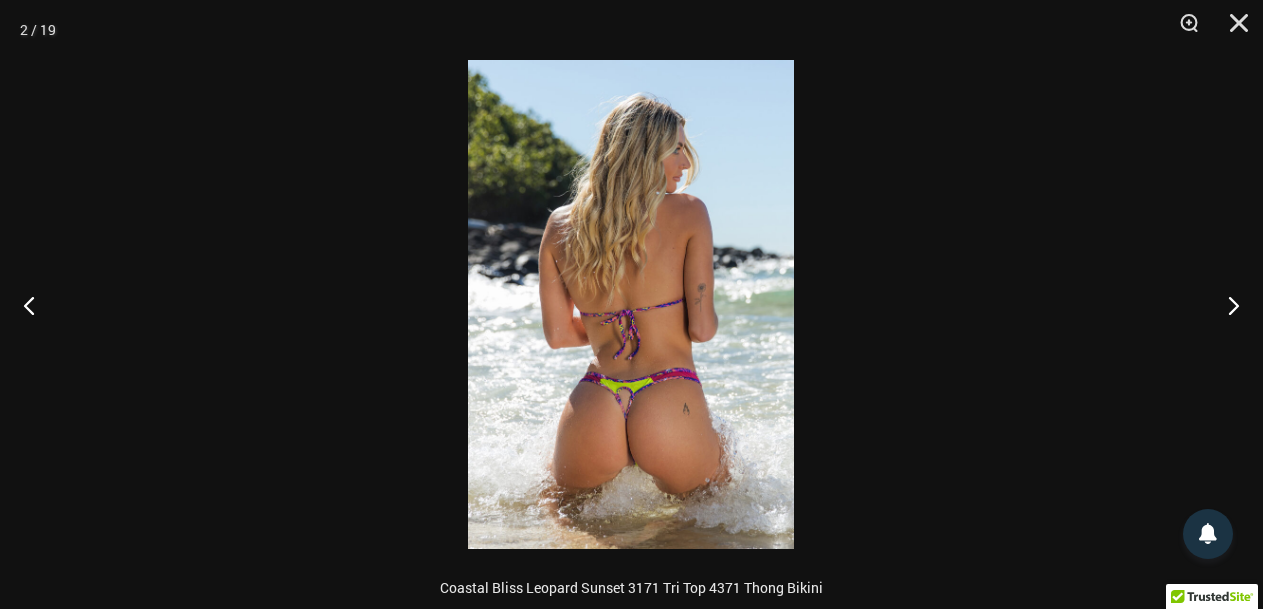 click at bounding box center (631, 304) 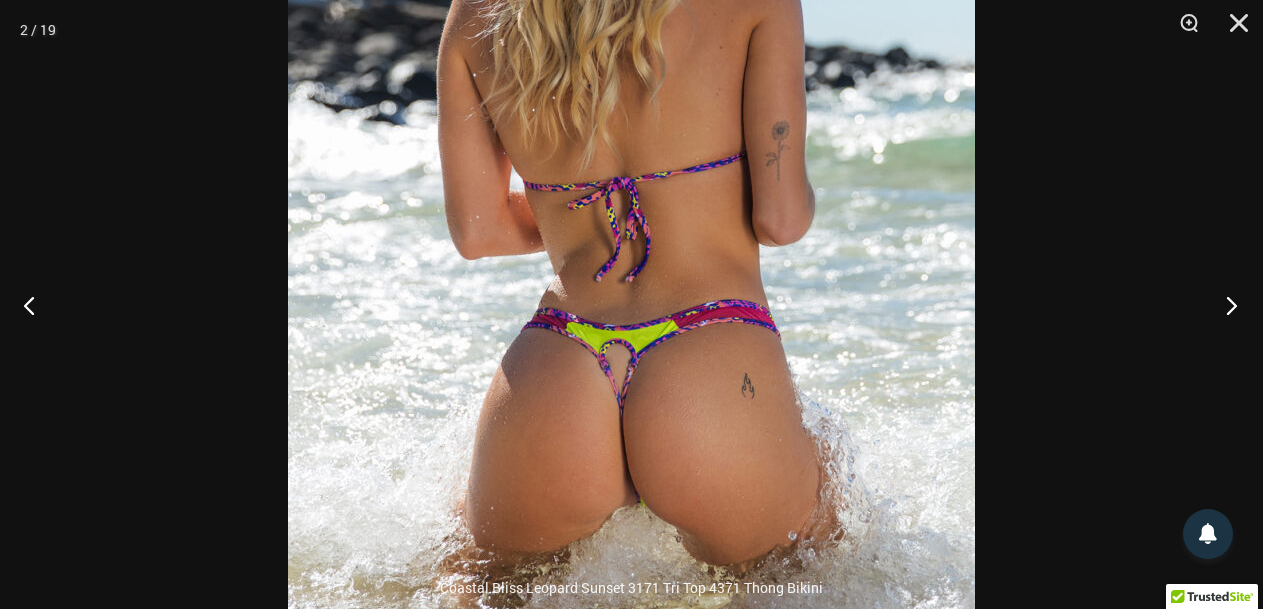 click at bounding box center (1225, 305) 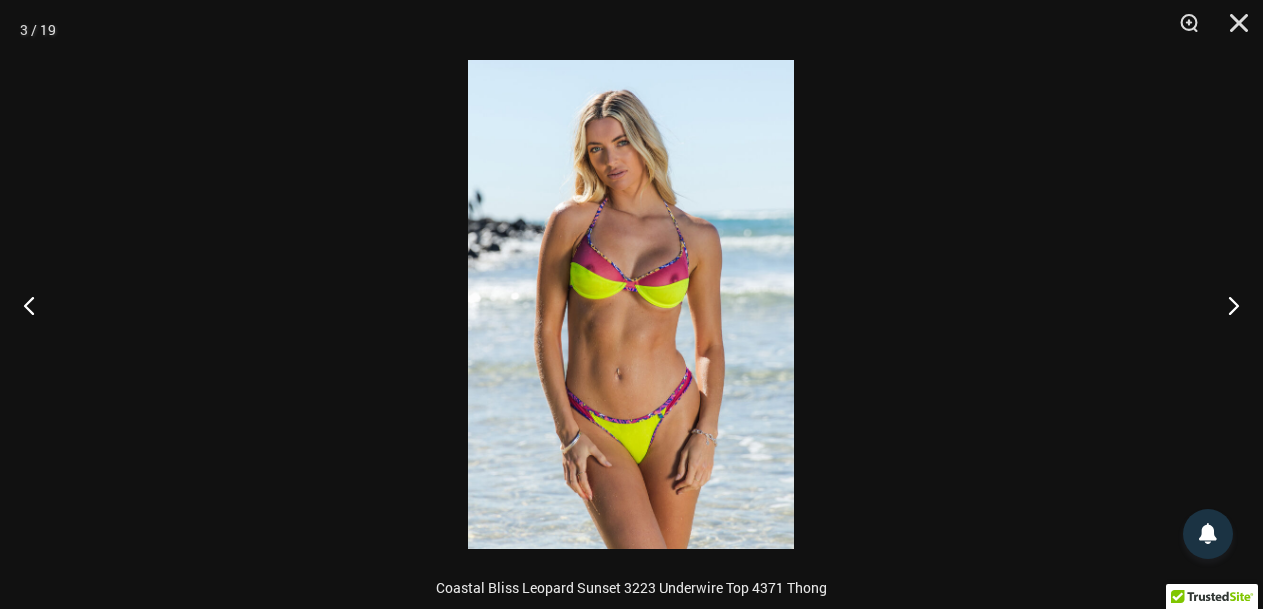 click at bounding box center [631, 304] 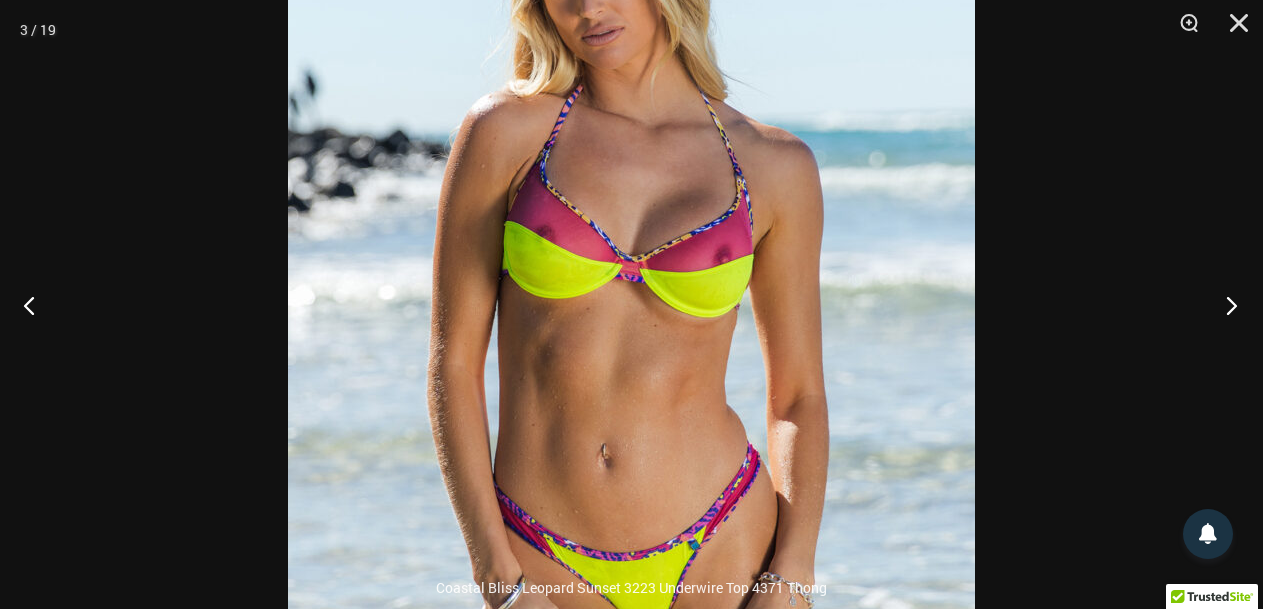 click at bounding box center [1225, 305] 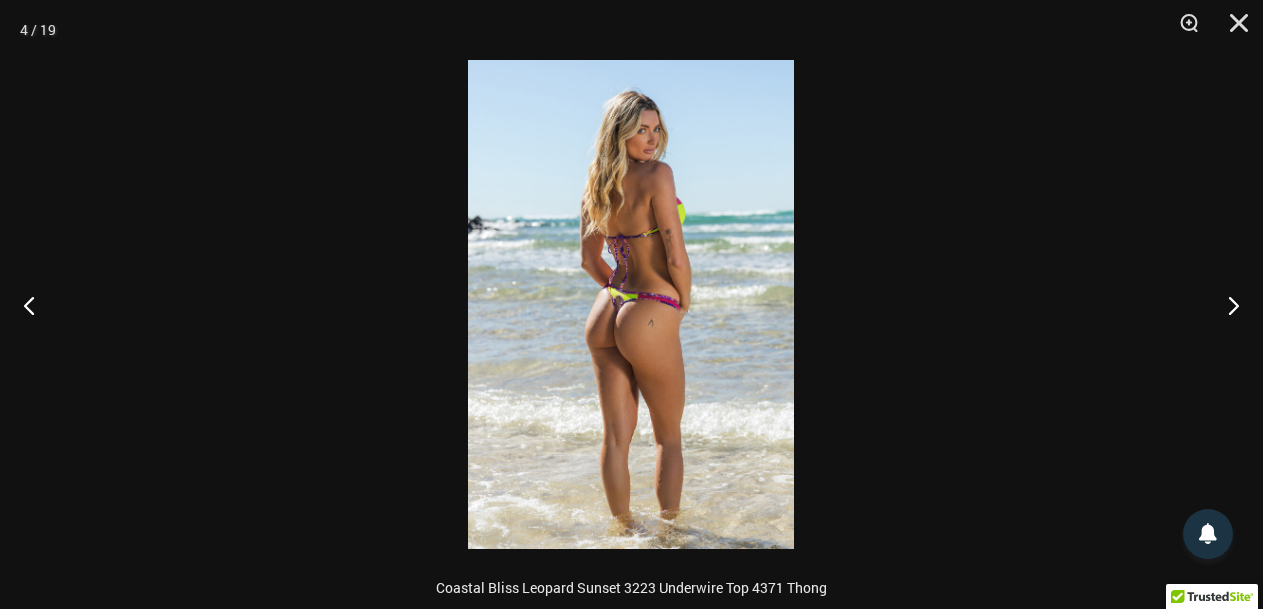 click at bounding box center [631, 304] 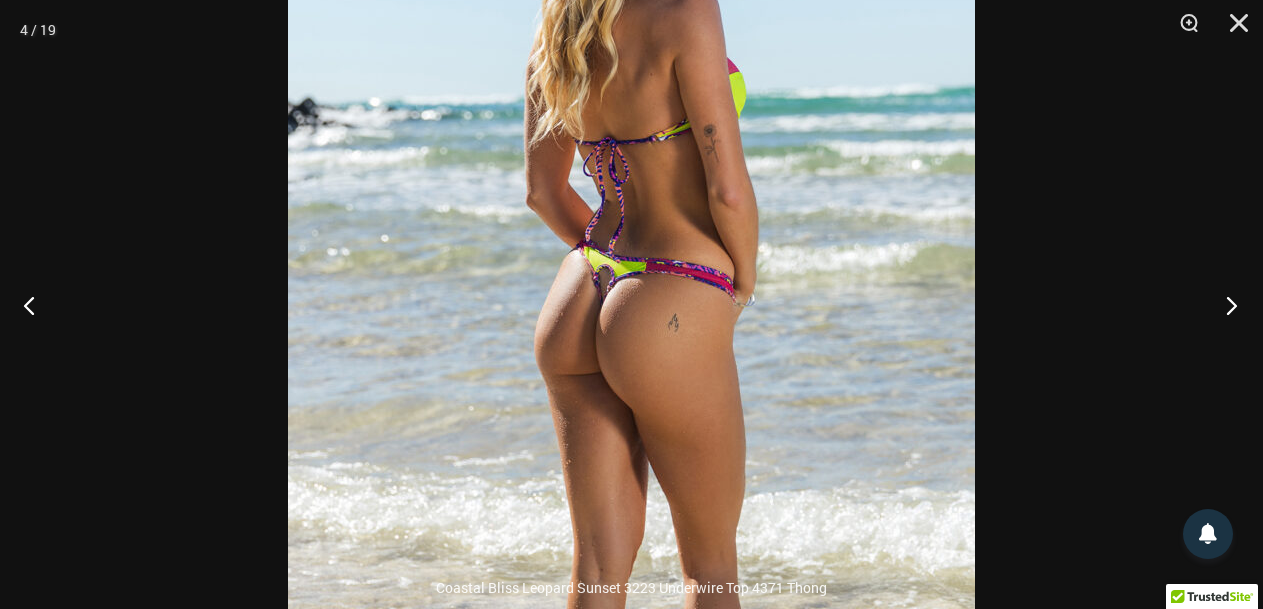 click at bounding box center [1225, 305] 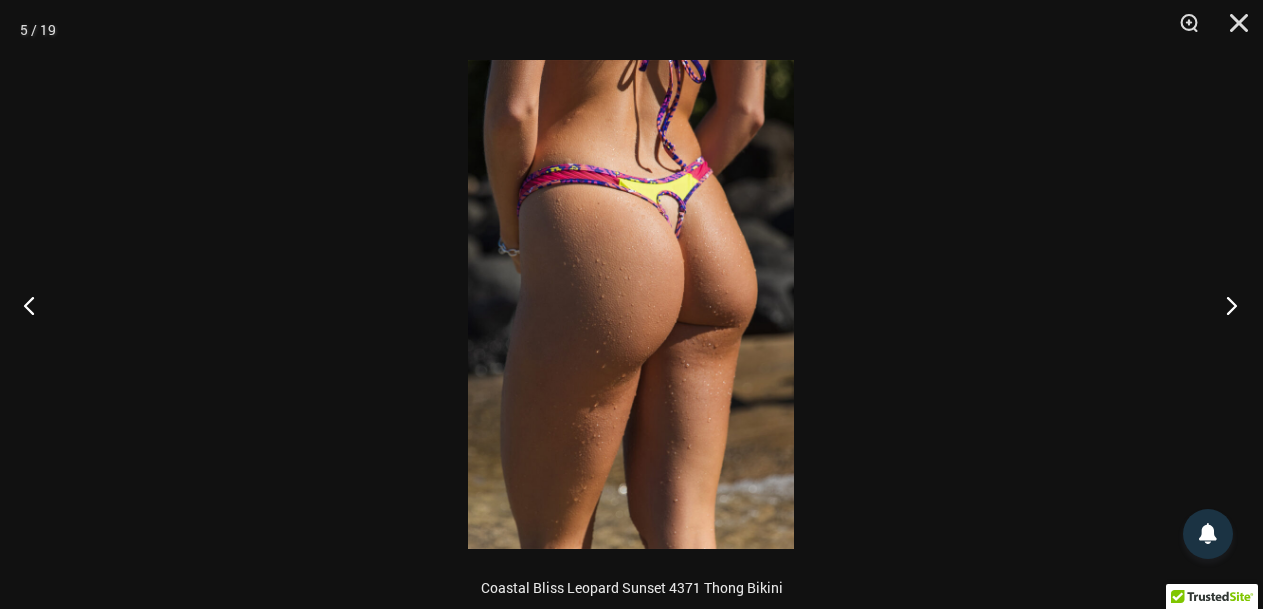 click at bounding box center [1225, 305] 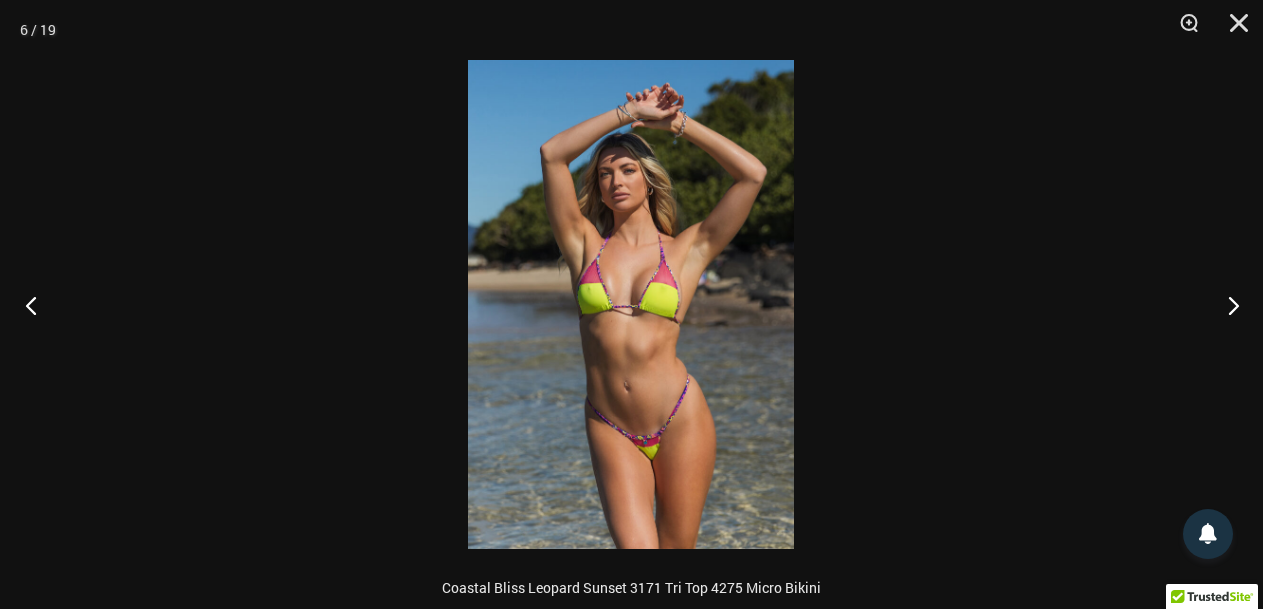 click at bounding box center [37, 305] 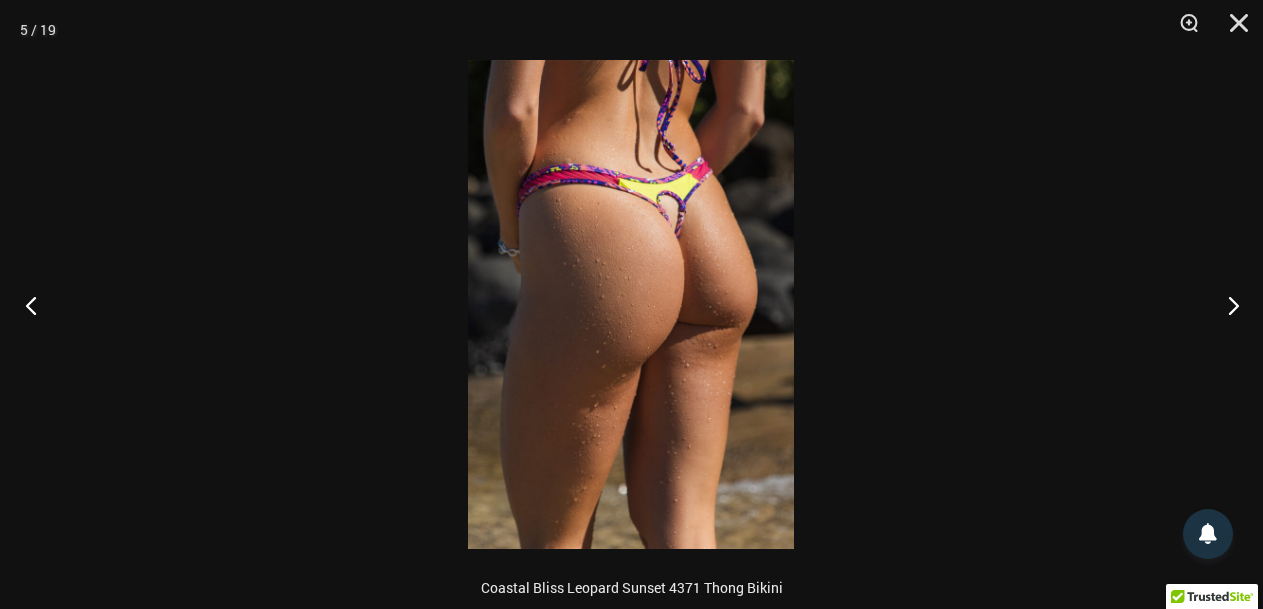 click at bounding box center (37, 305) 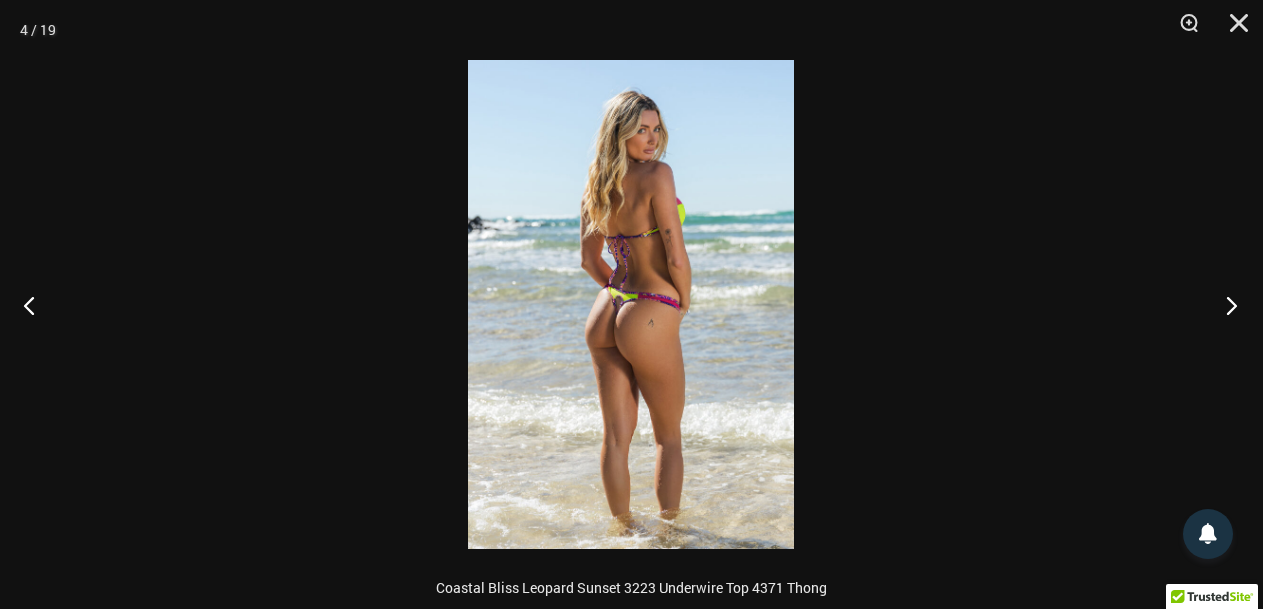 click at bounding box center [1225, 305] 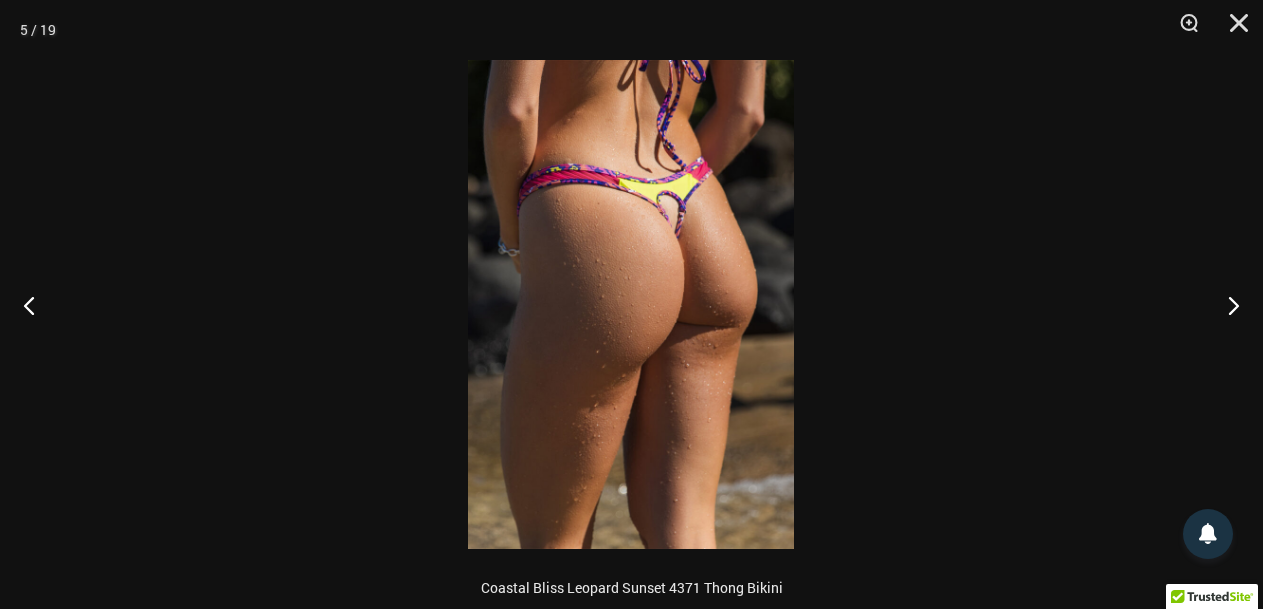 click at bounding box center (631, 304) 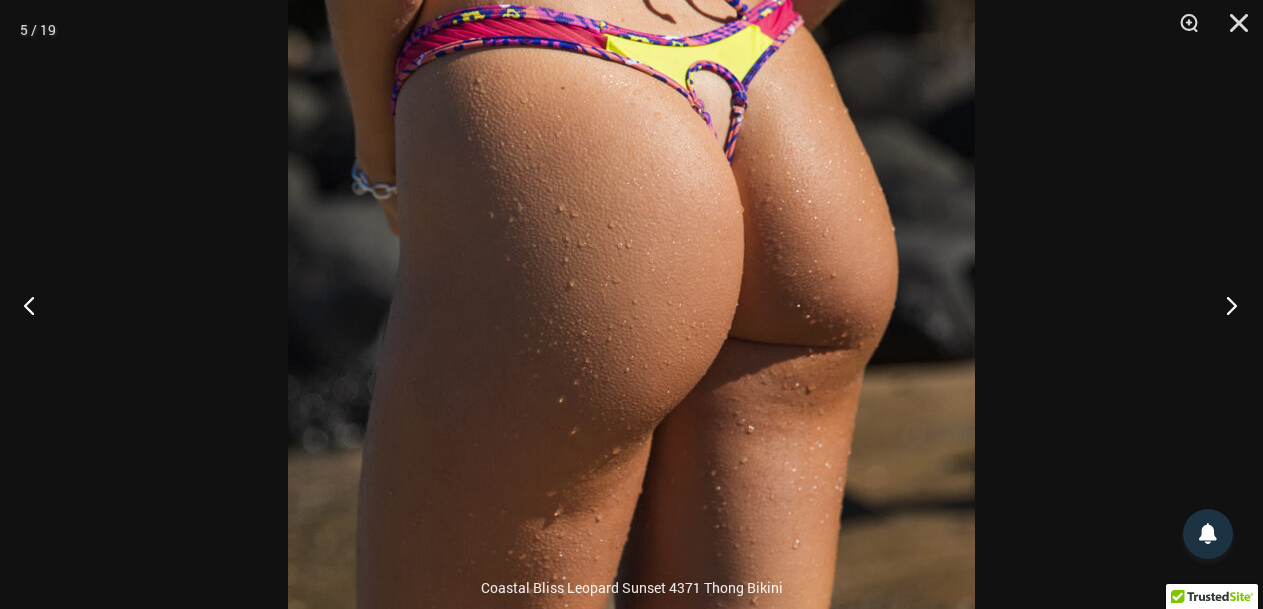 click at bounding box center (1225, 305) 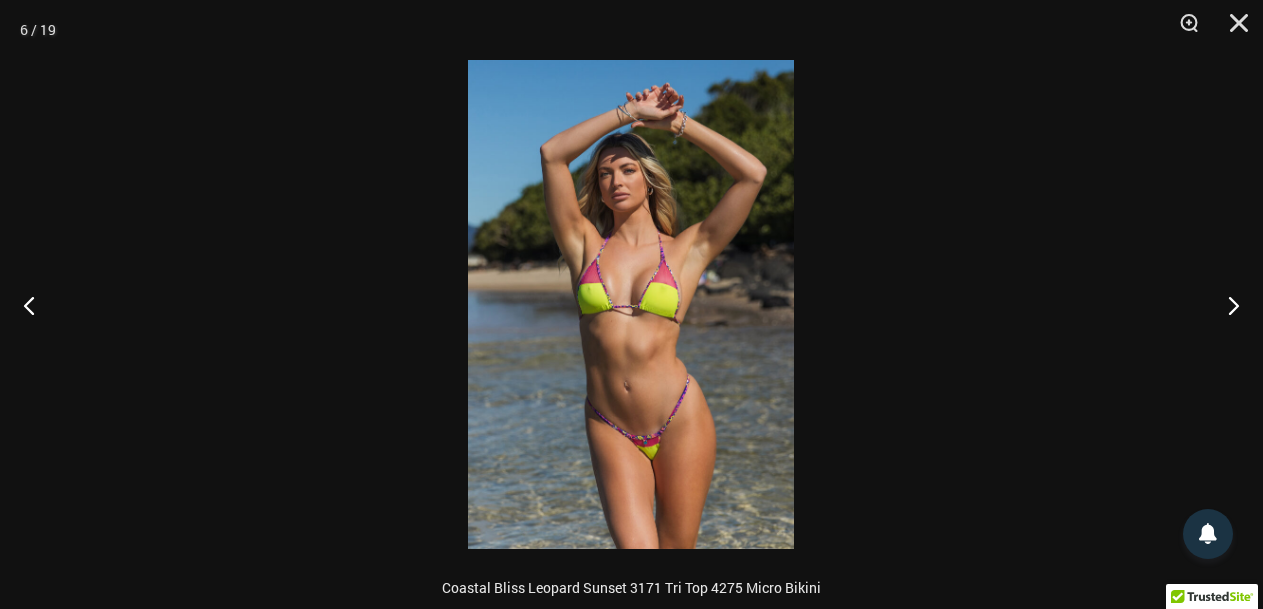 click at bounding box center [631, 304] 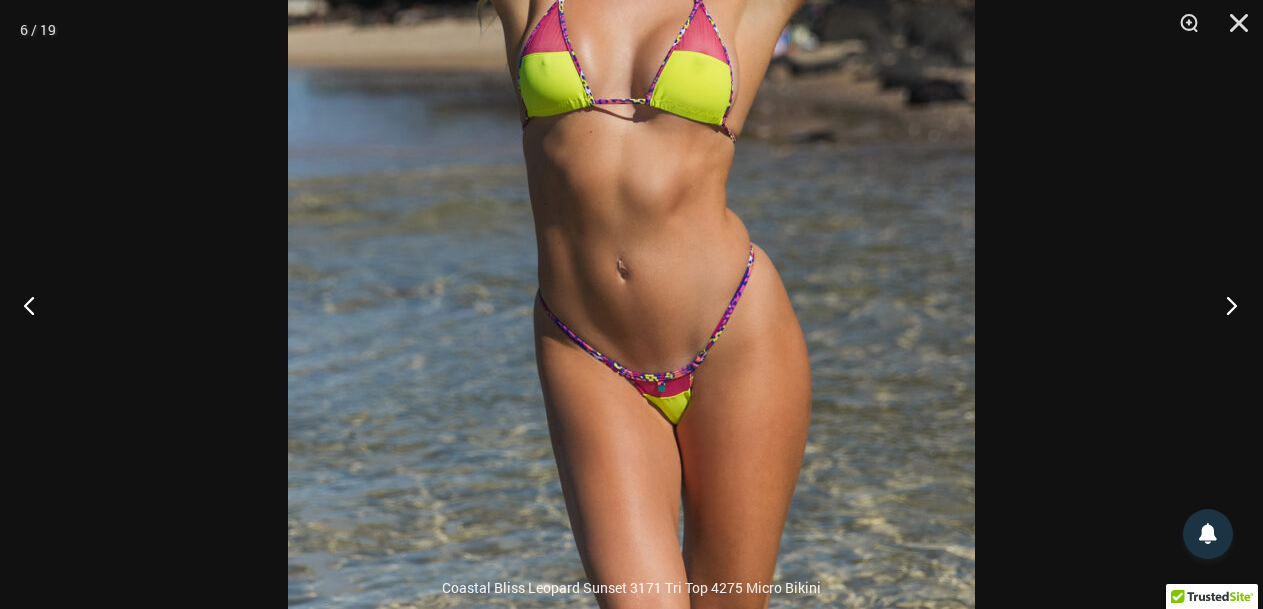 click at bounding box center (1225, 305) 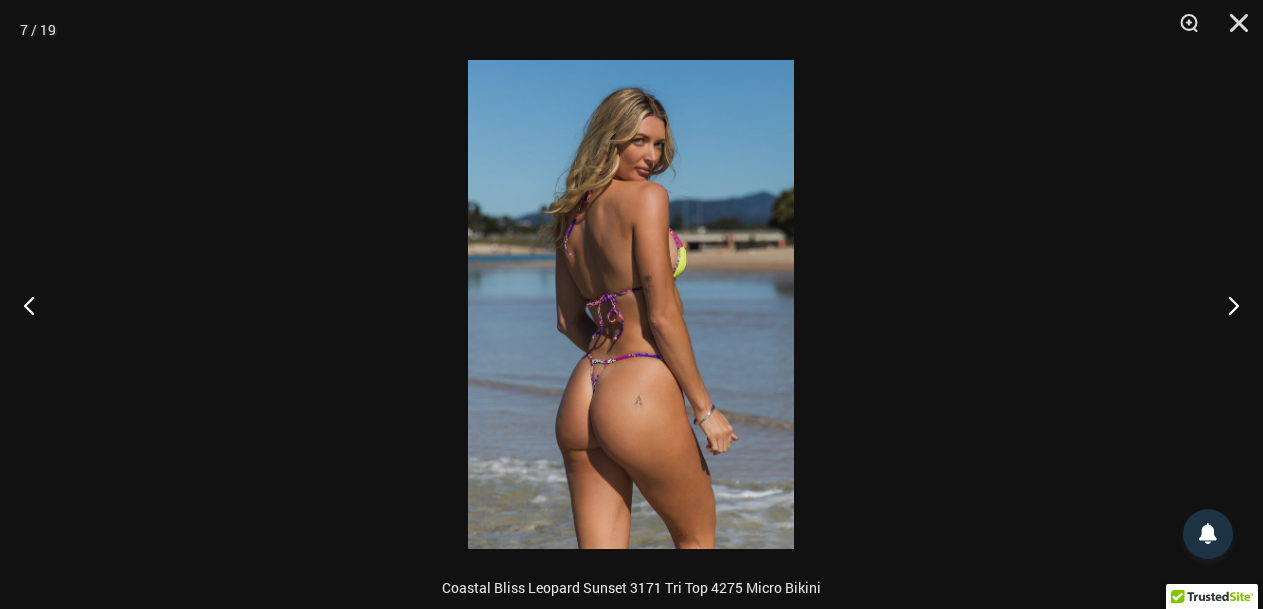 click at bounding box center (631, 304) 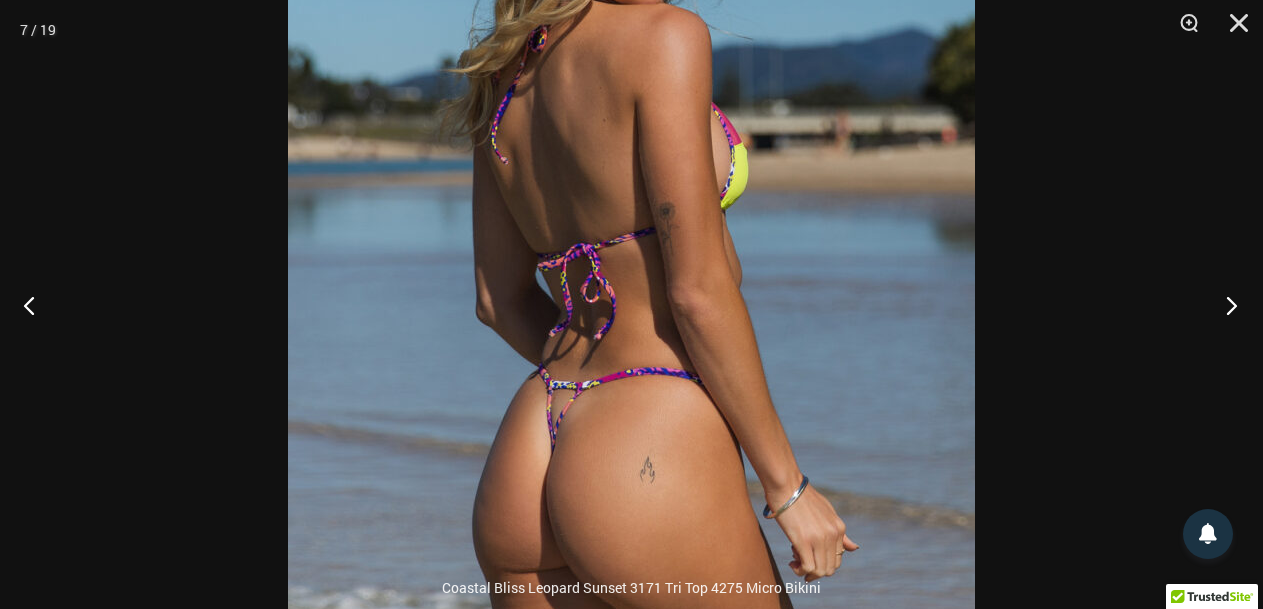 click at bounding box center [1225, 305] 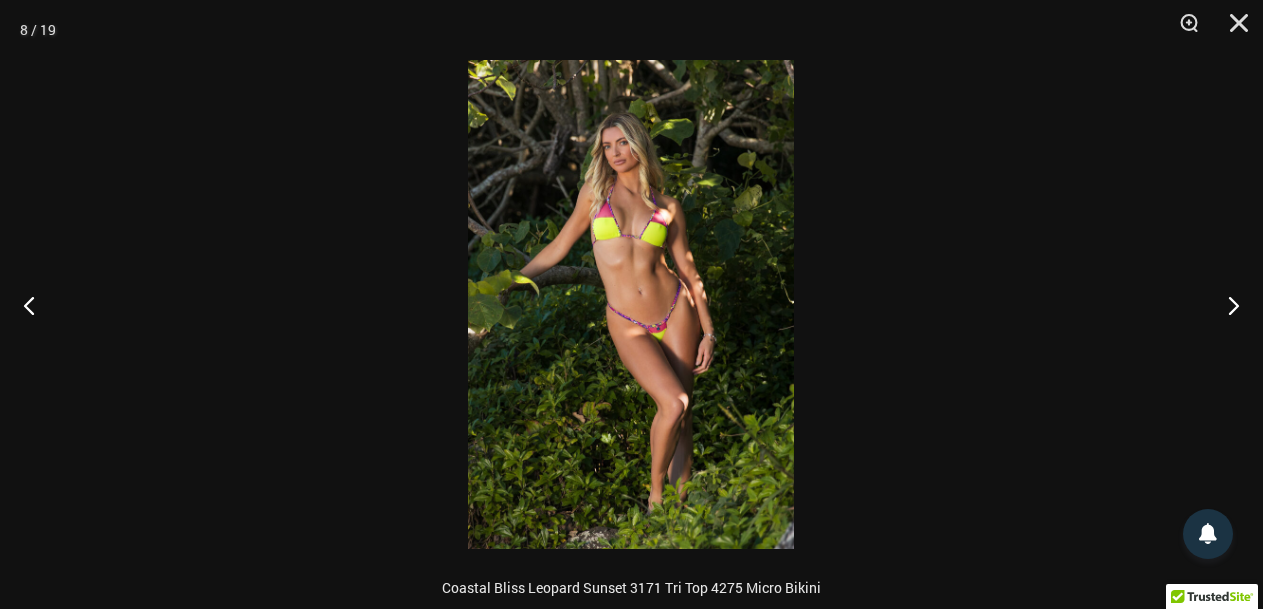 click at bounding box center (631, 304) 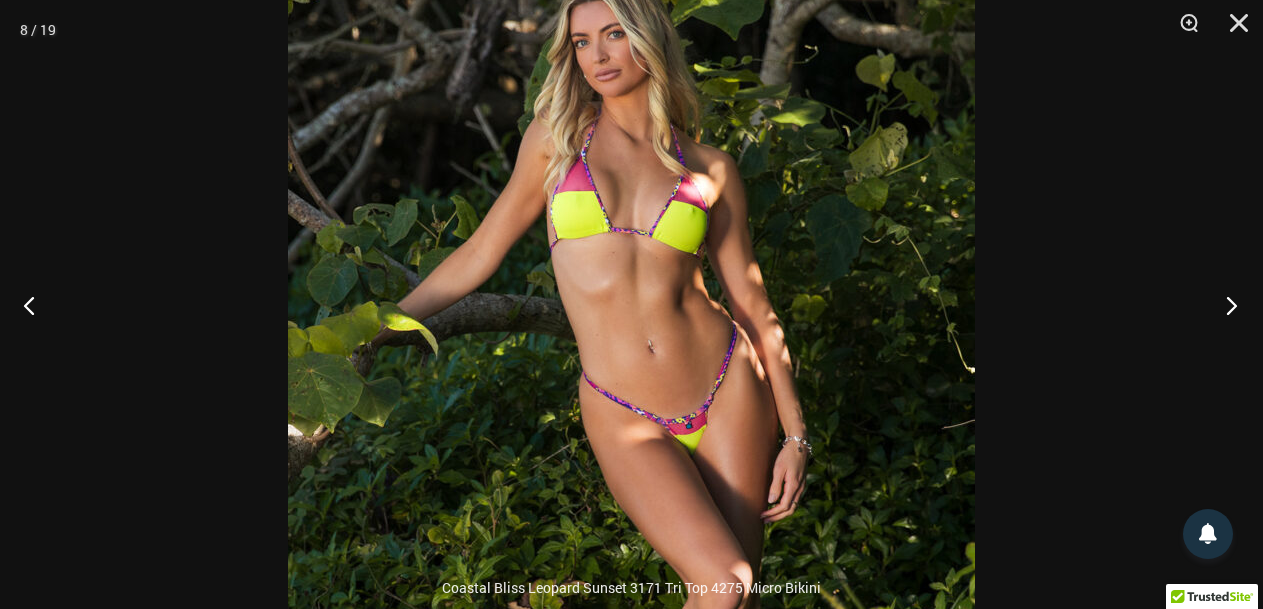 click at bounding box center (1225, 305) 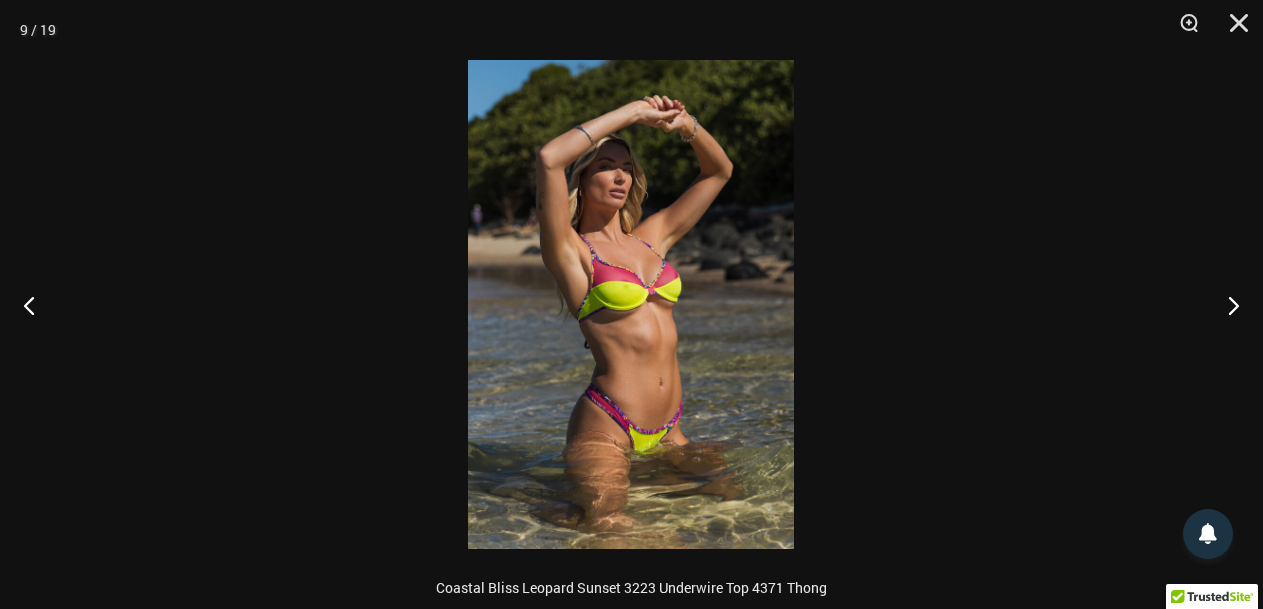 click at bounding box center (631, 304) 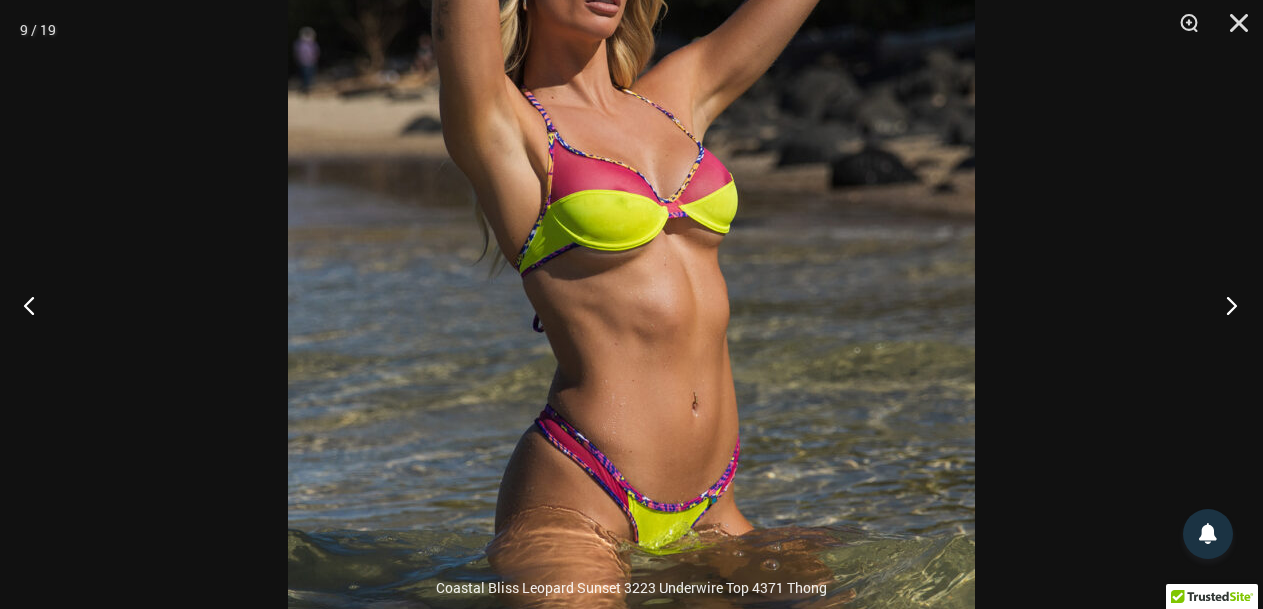 click at bounding box center (1225, 305) 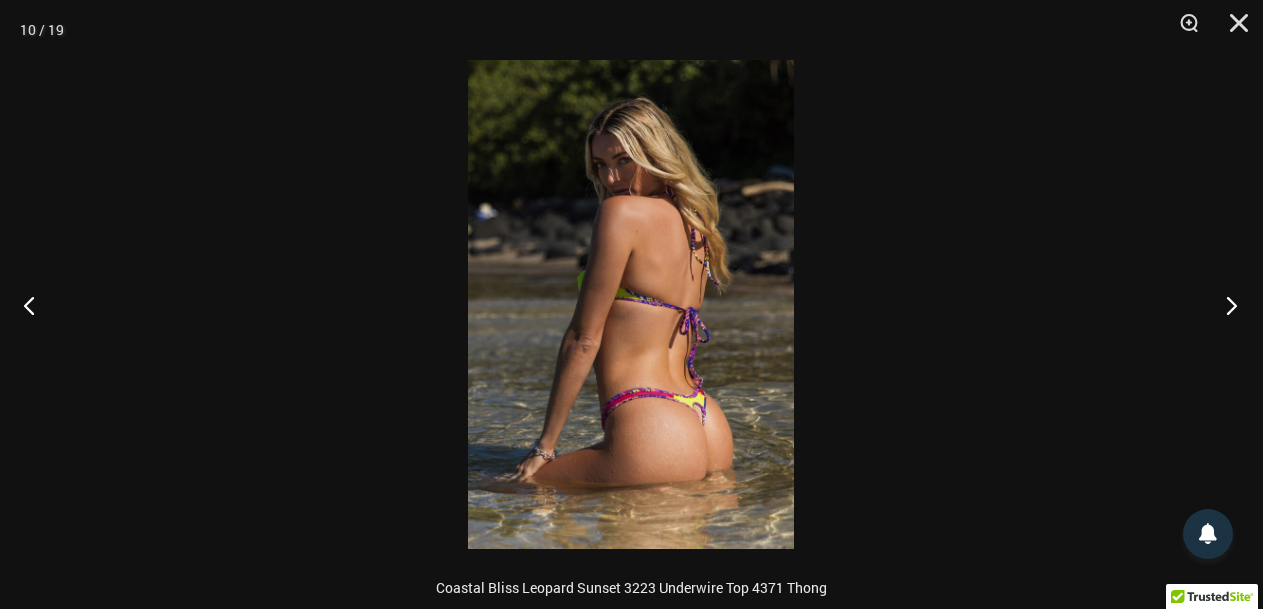 click at bounding box center [1225, 305] 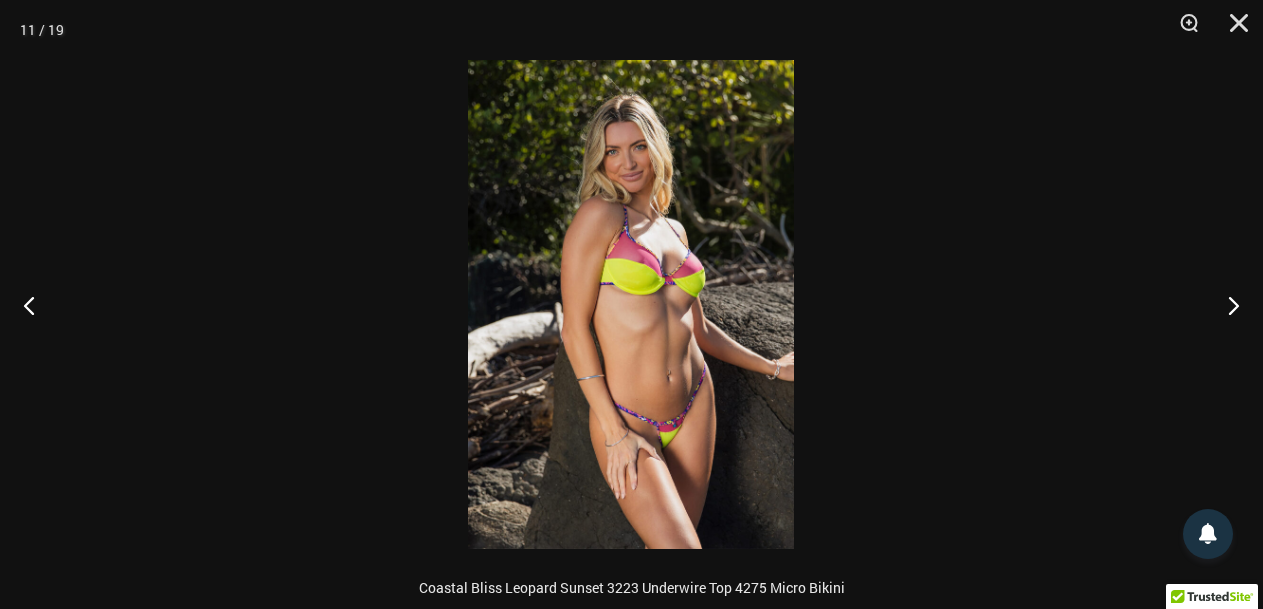 click at bounding box center [631, 304] 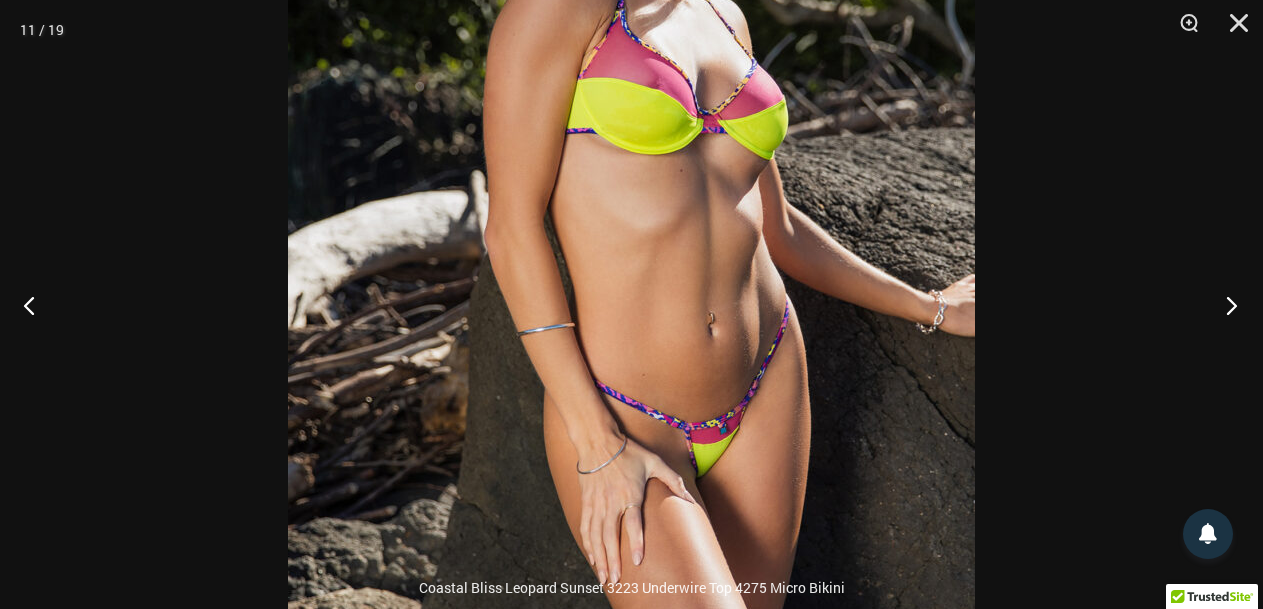 click at bounding box center (1225, 305) 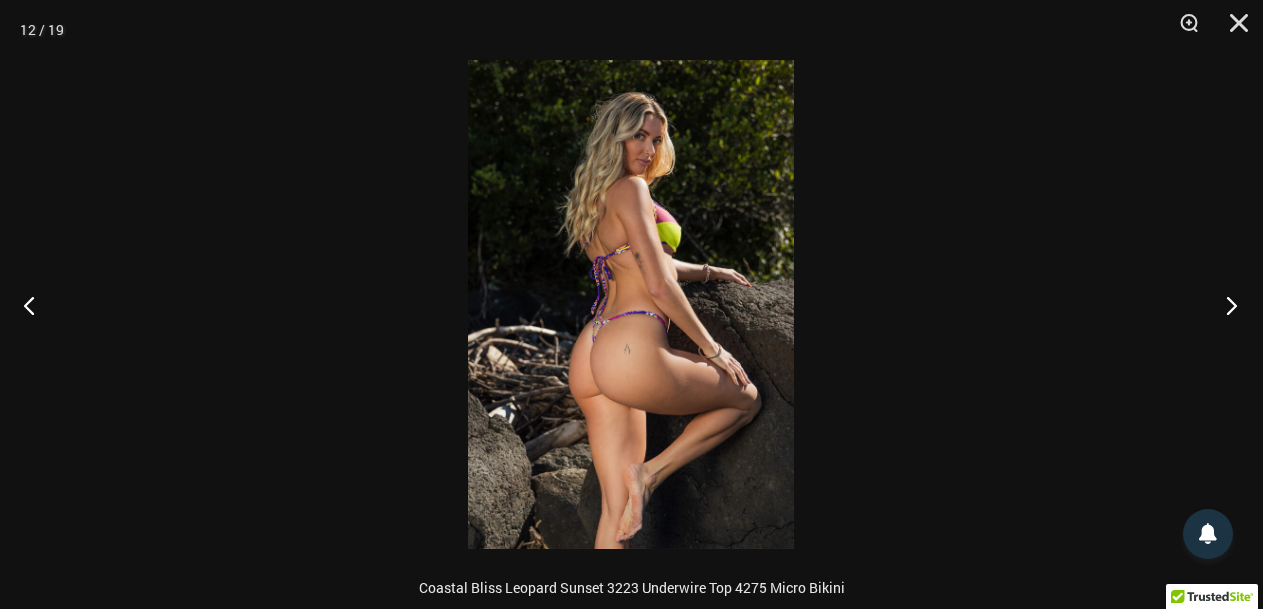 click at bounding box center [1225, 305] 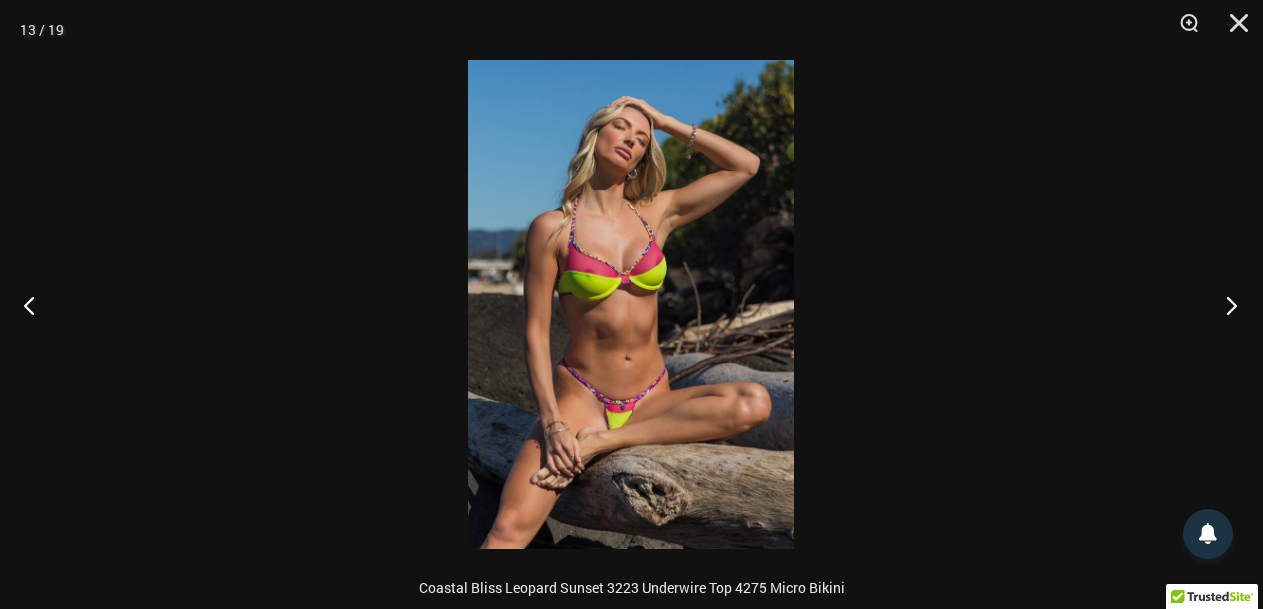 click at bounding box center [1225, 305] 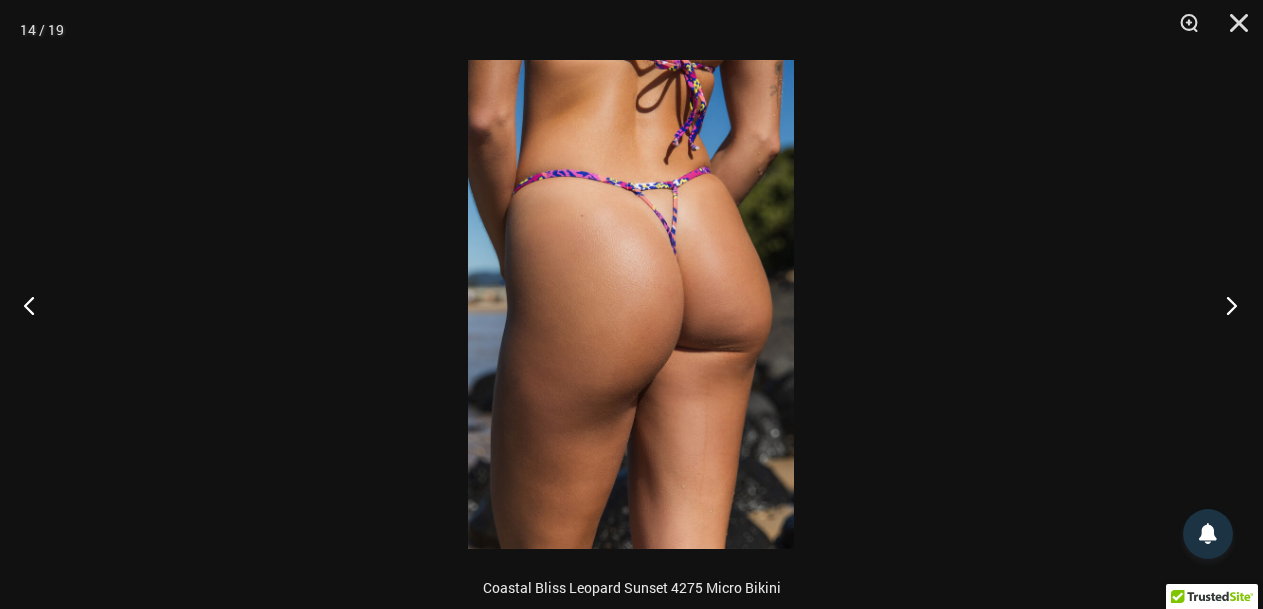 click at bounding box center [1225, 305] 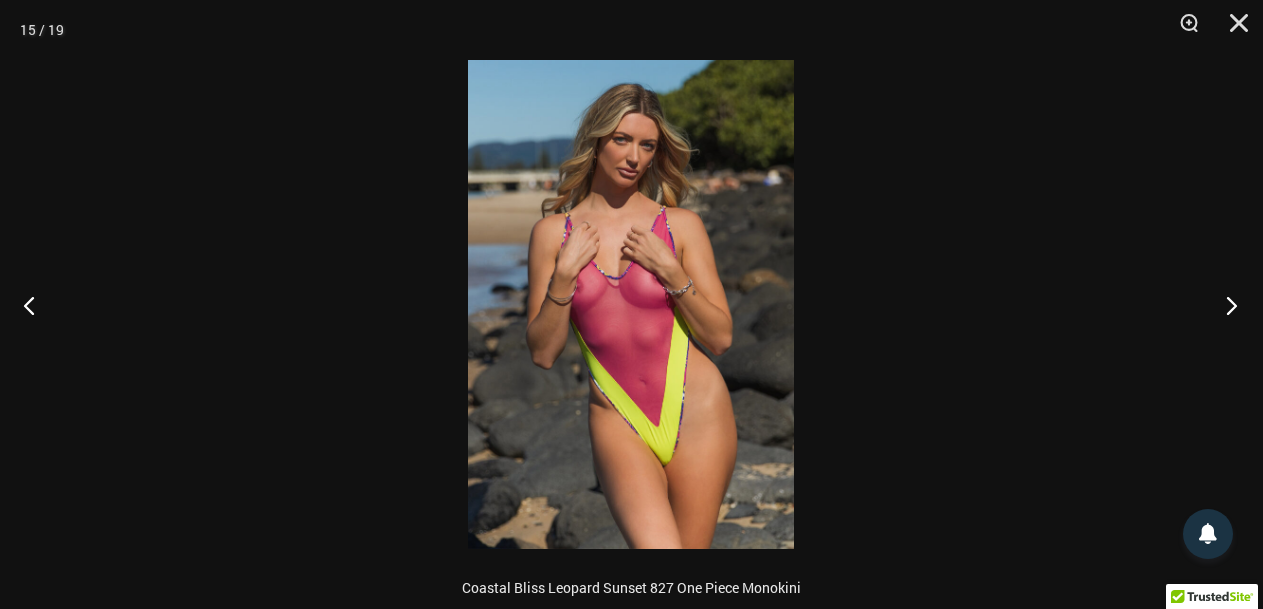 click at bounding box center [1225, 305] 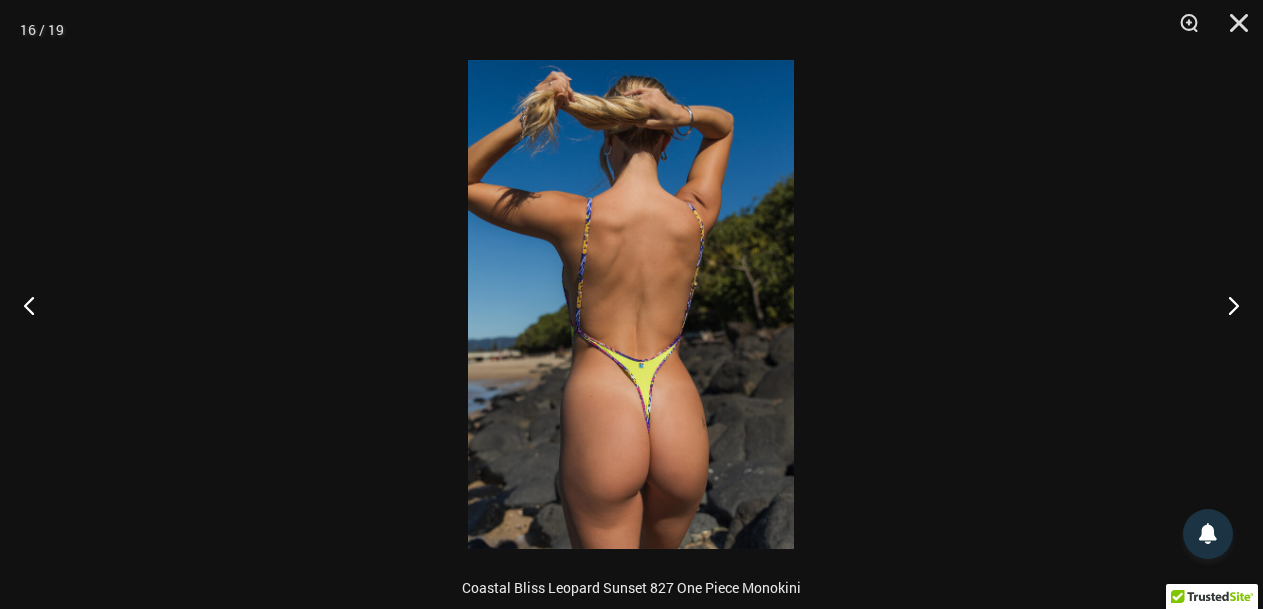 click at bounding box center [631, 304] 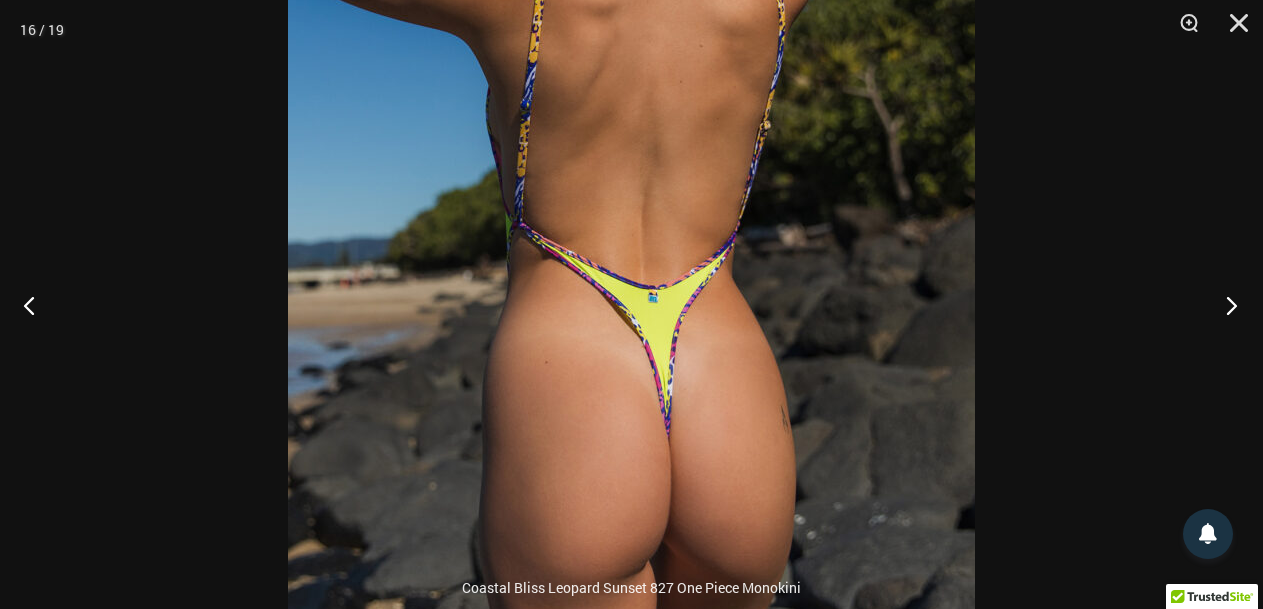 click at bounding box center (1225, 305) 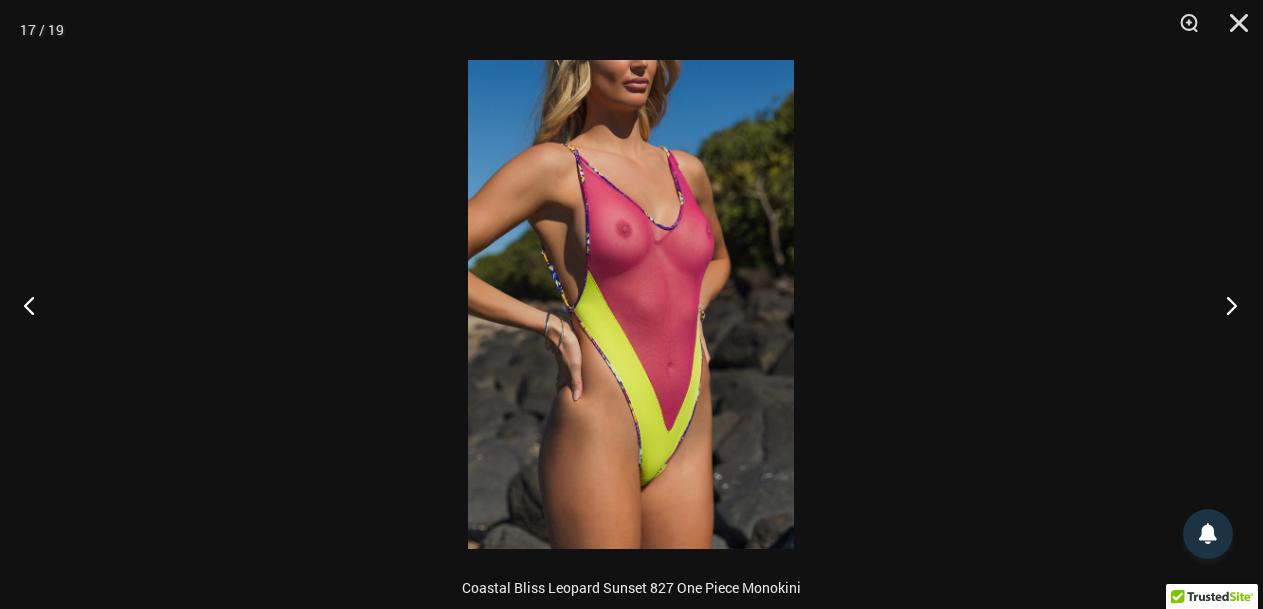 click at bounding box center (1225, 305) 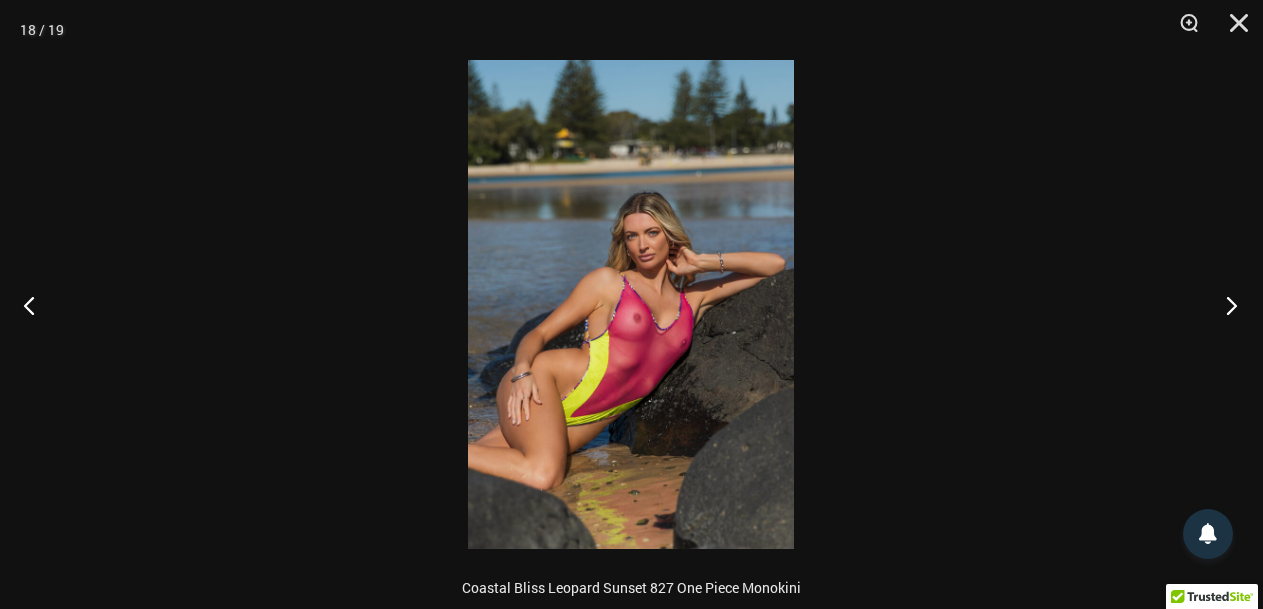 click at bounding box center (1225, 305) 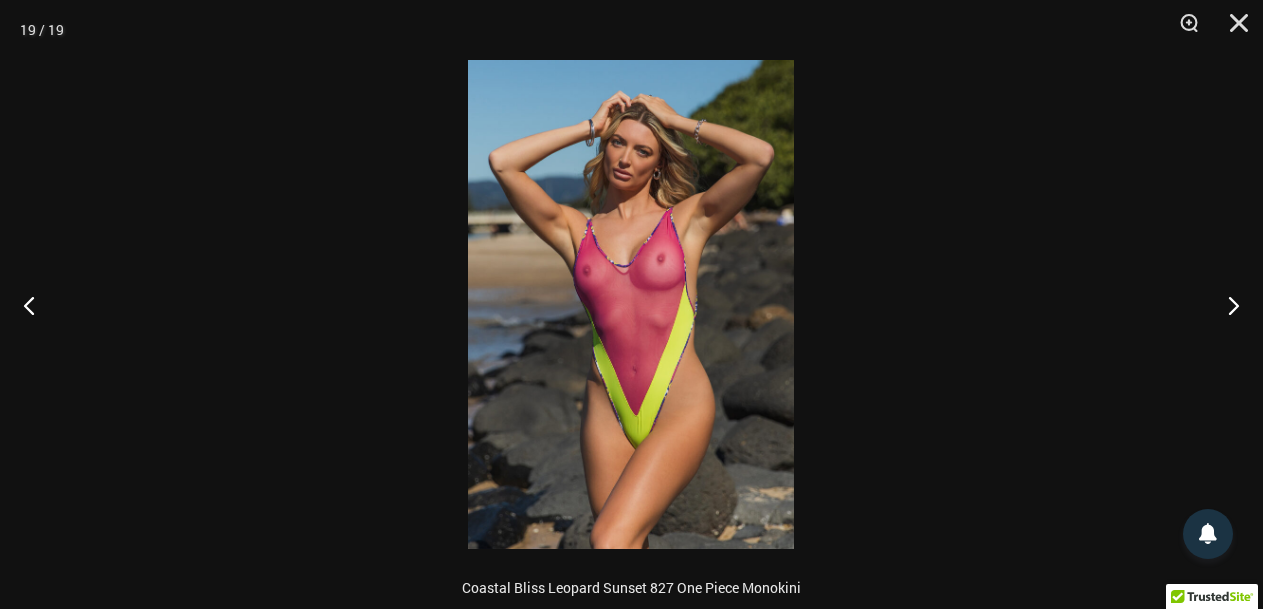 click at bounding box center [631, 304] 